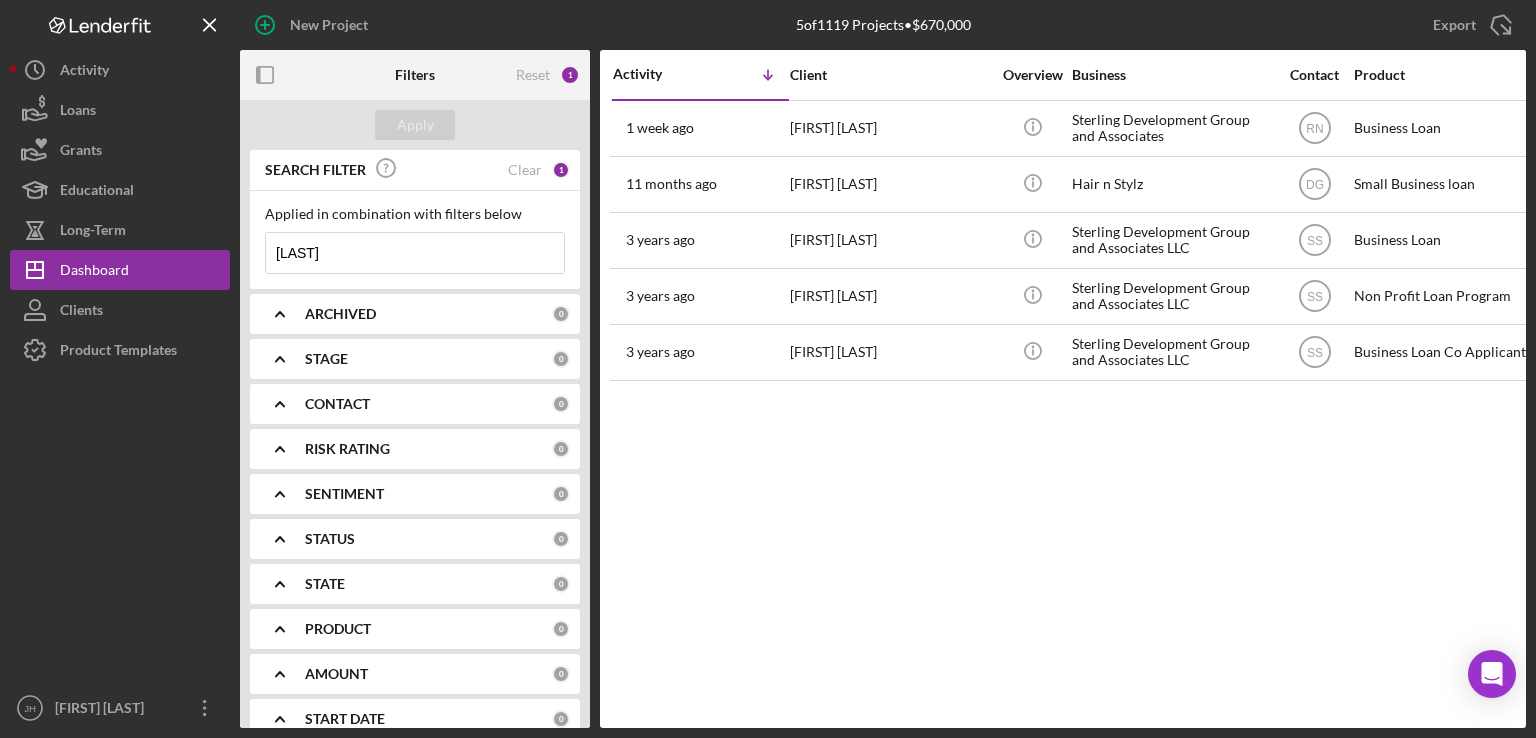 scroll, scrollTop: 0, scrollLeft: 0, axis: both 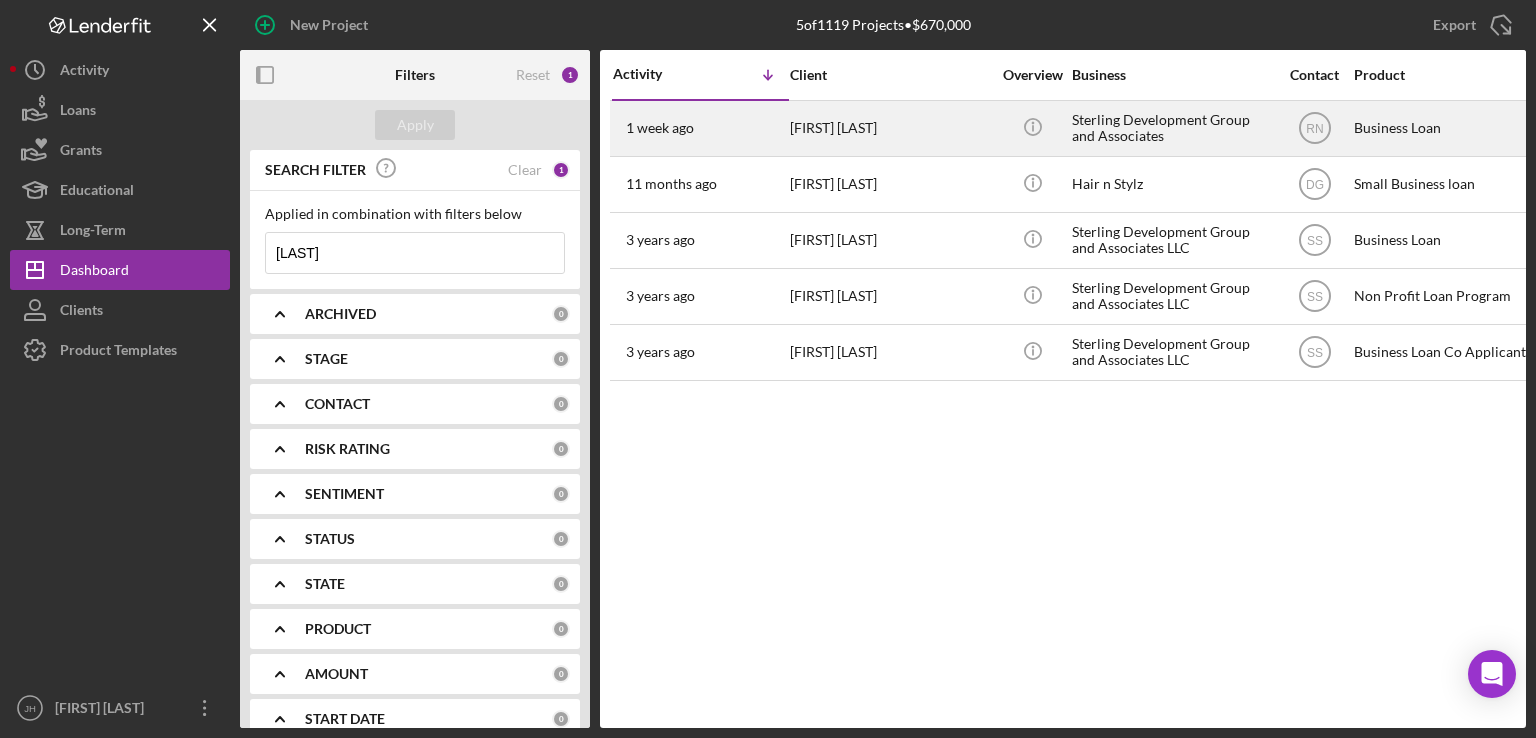 click on "[FIRST] [LAST]" at bounding box center (890, 128) 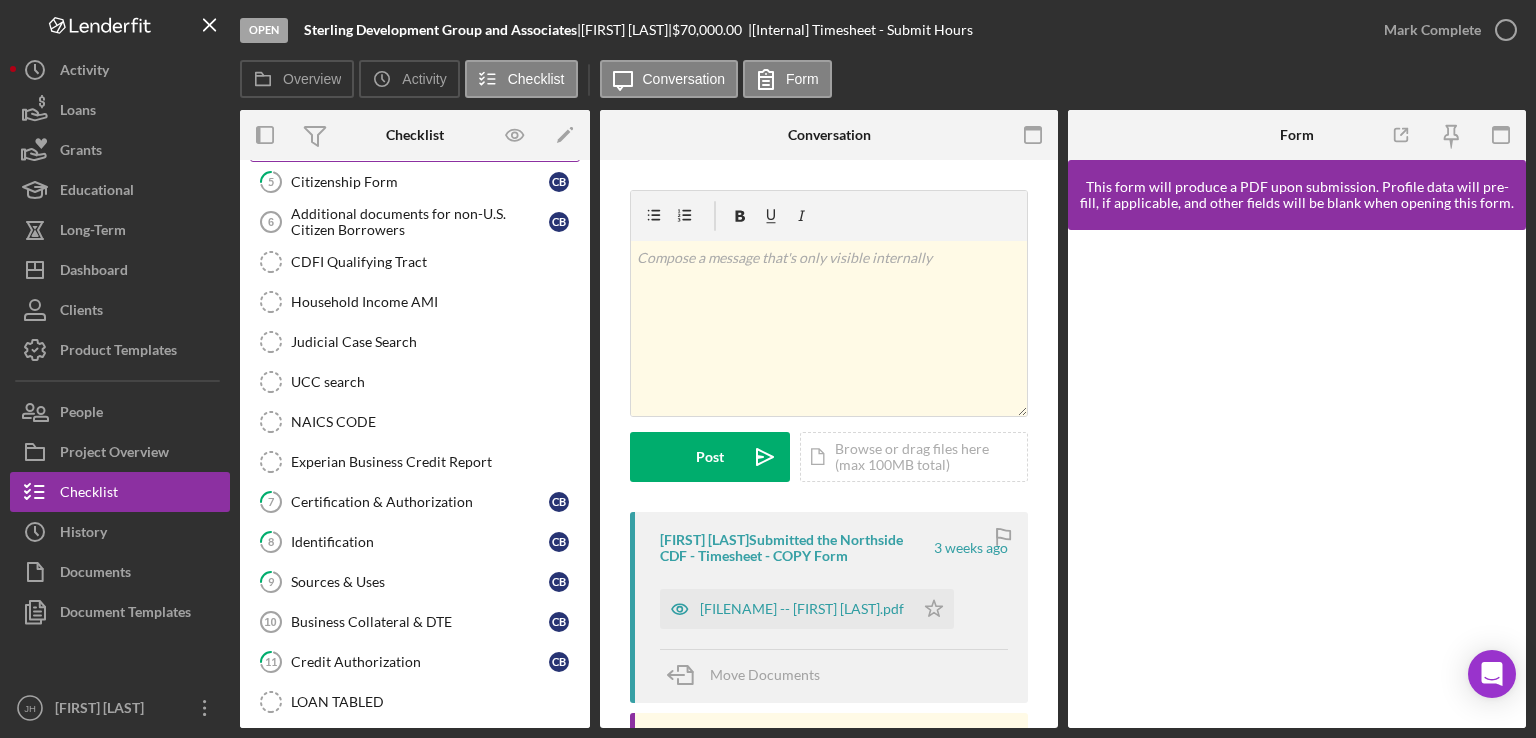 scroll, scrollTop: 0, scrollLeft: 0, axis: both 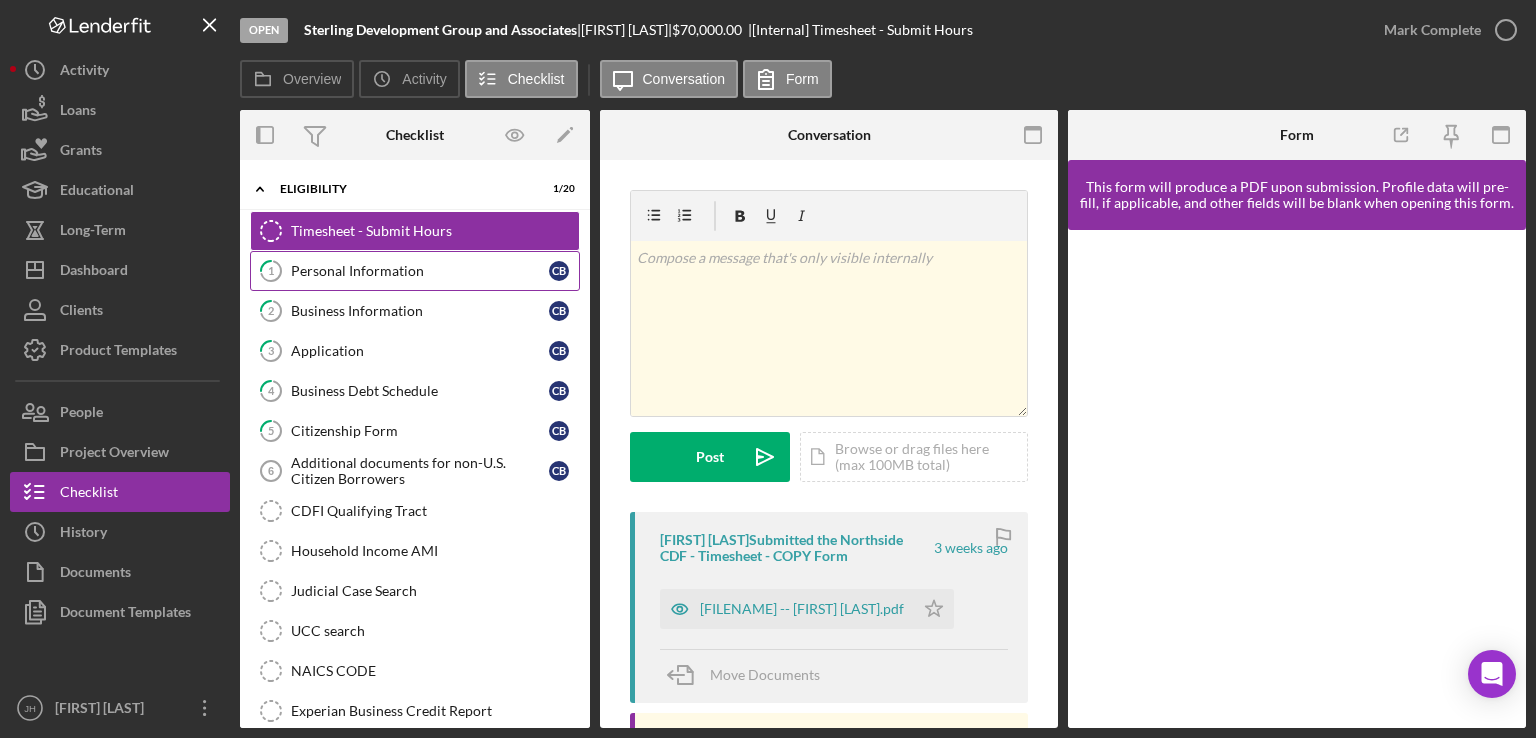 click on "Personal Information" at bounding box center (420, 271) 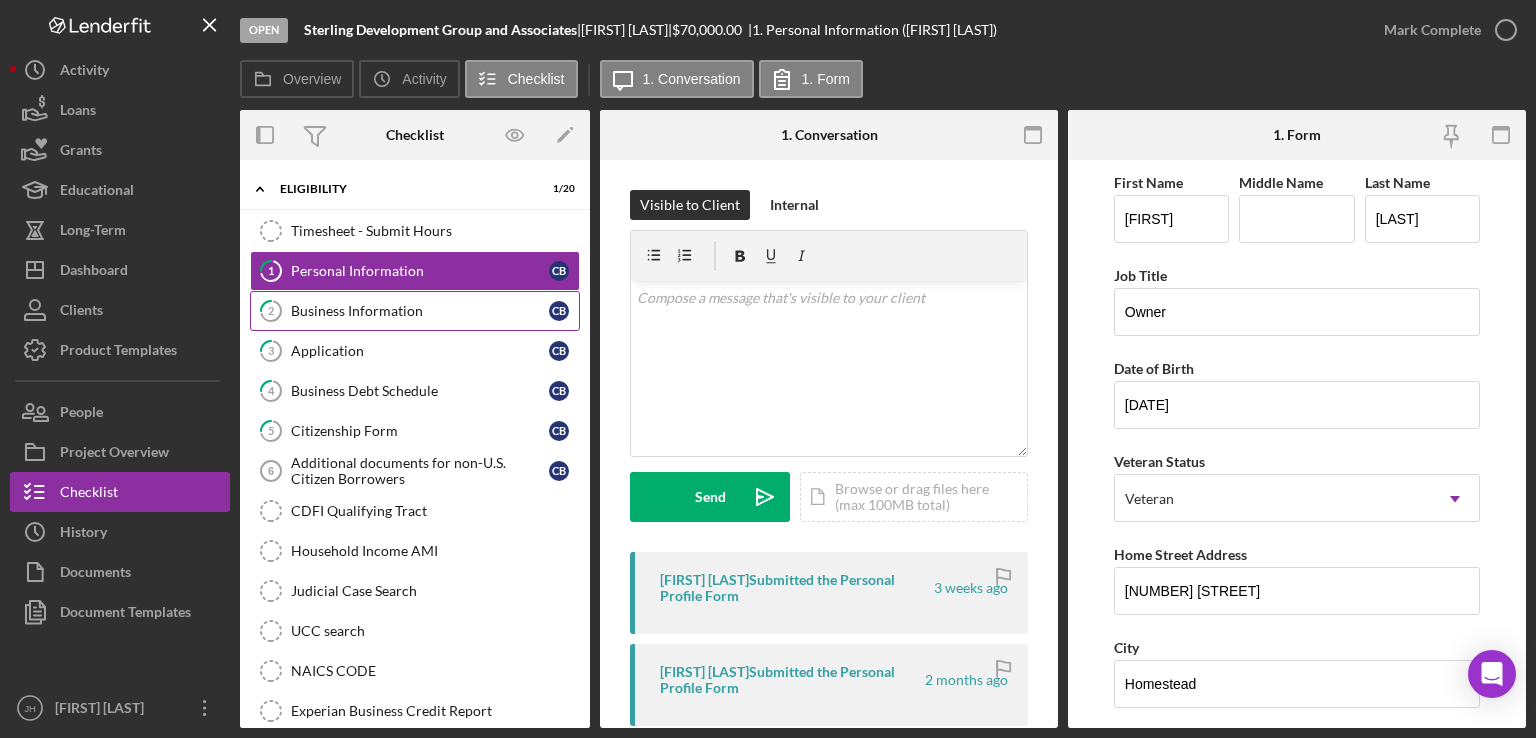 click on "Business Information" at bounding box center [420, 311] 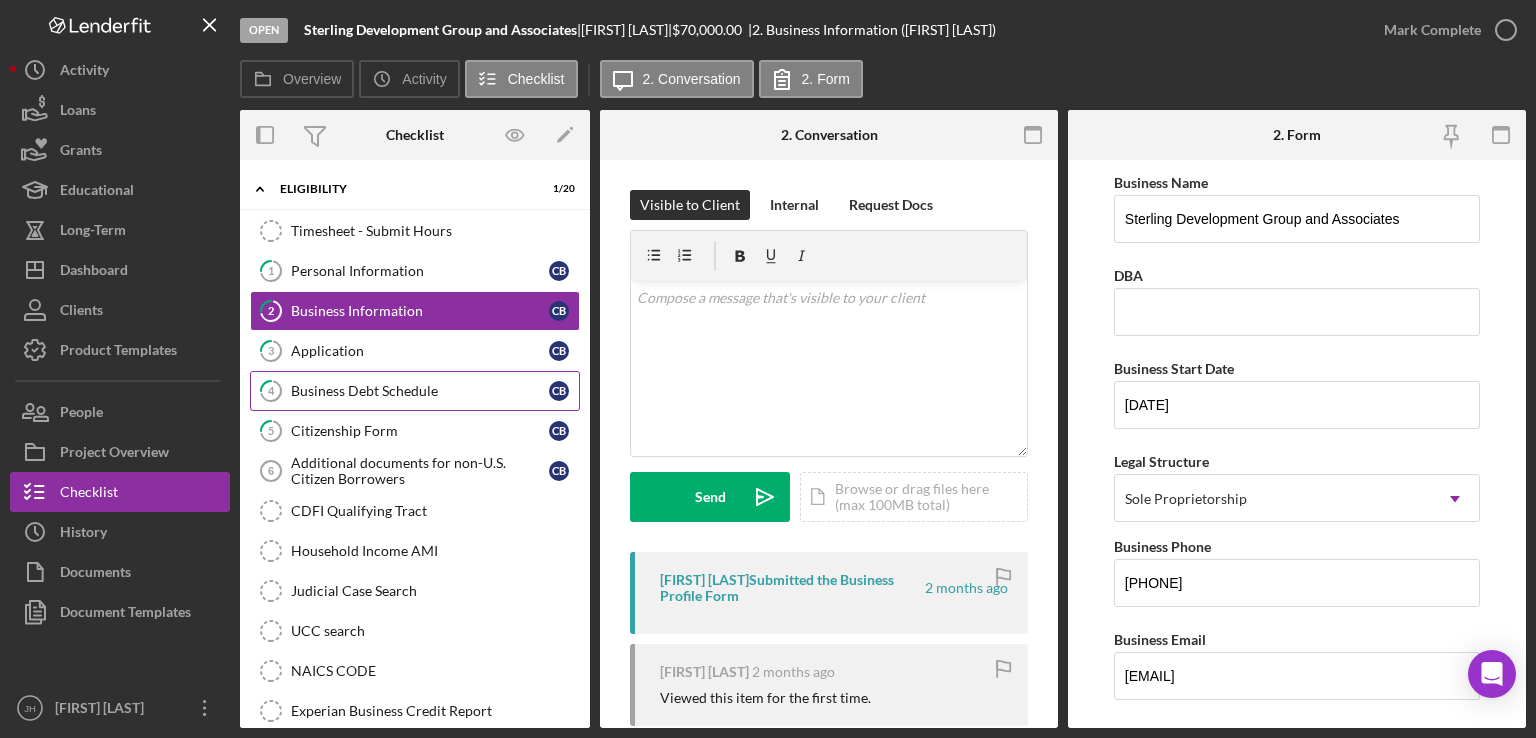 click on "Business Debt Schedule" at bounding box center (420, 391) 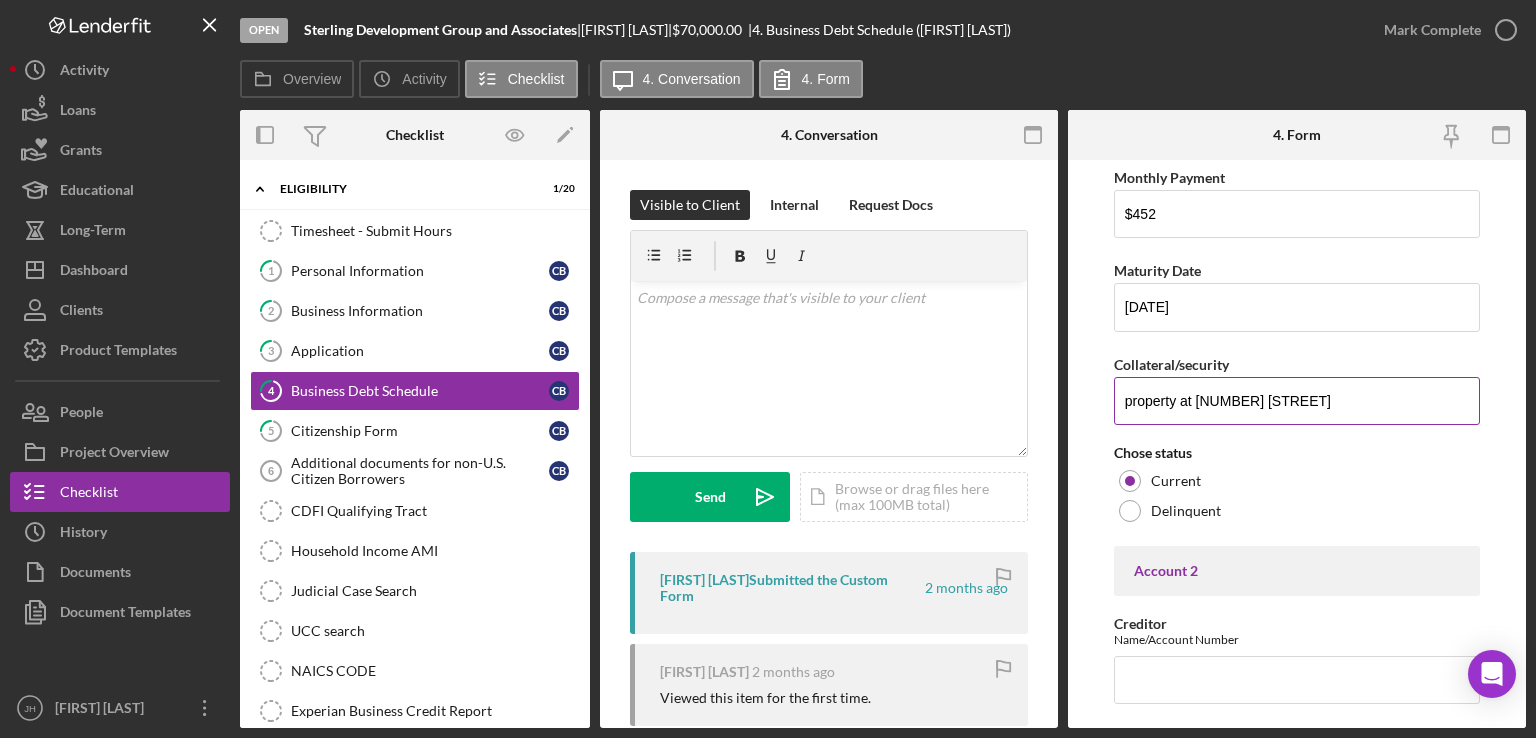 scroll, scrollTop: 1000, scrollLeft: 0, axis: vertical 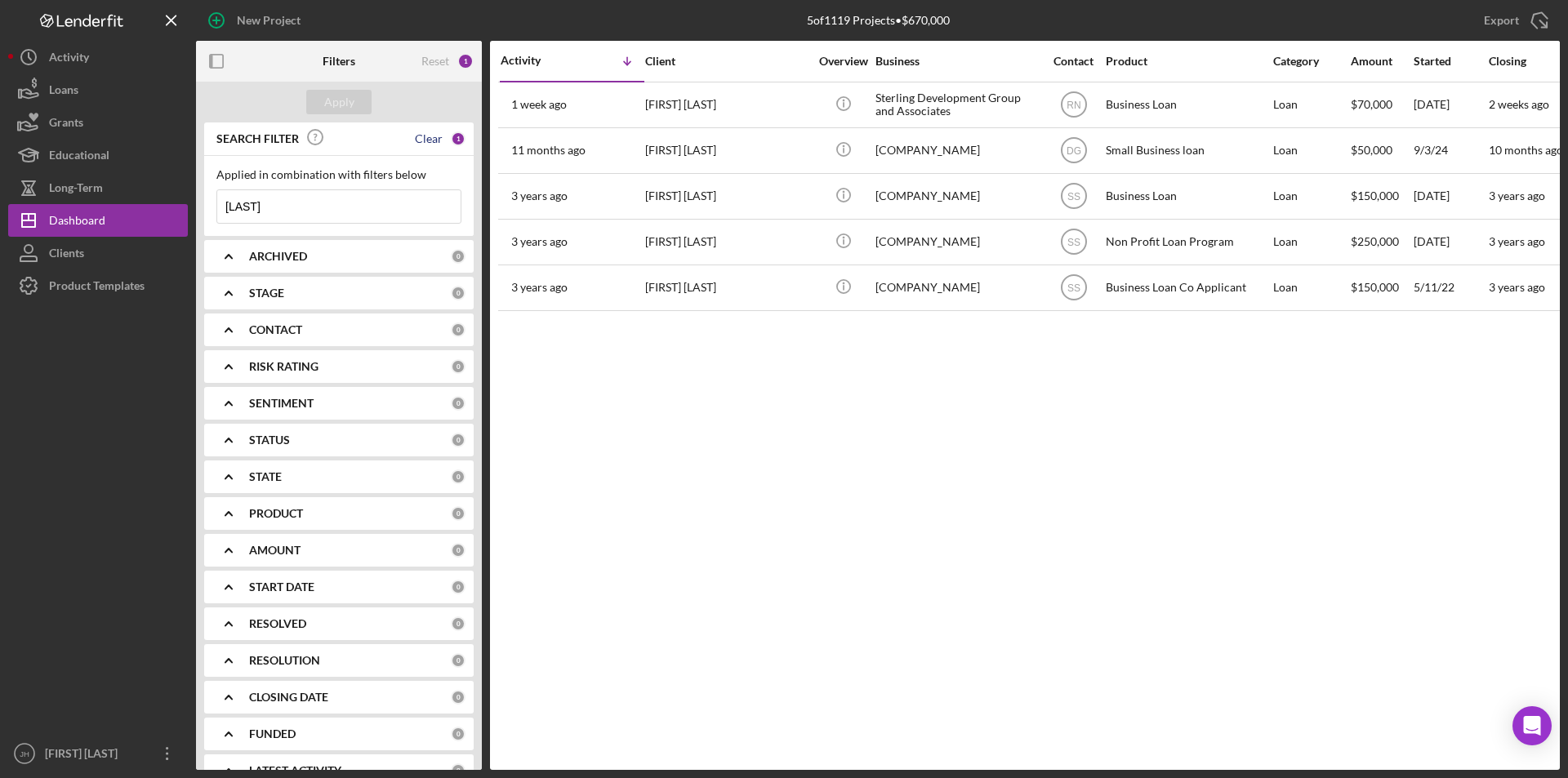 click on "Clear" at bounding box center (429, 139) 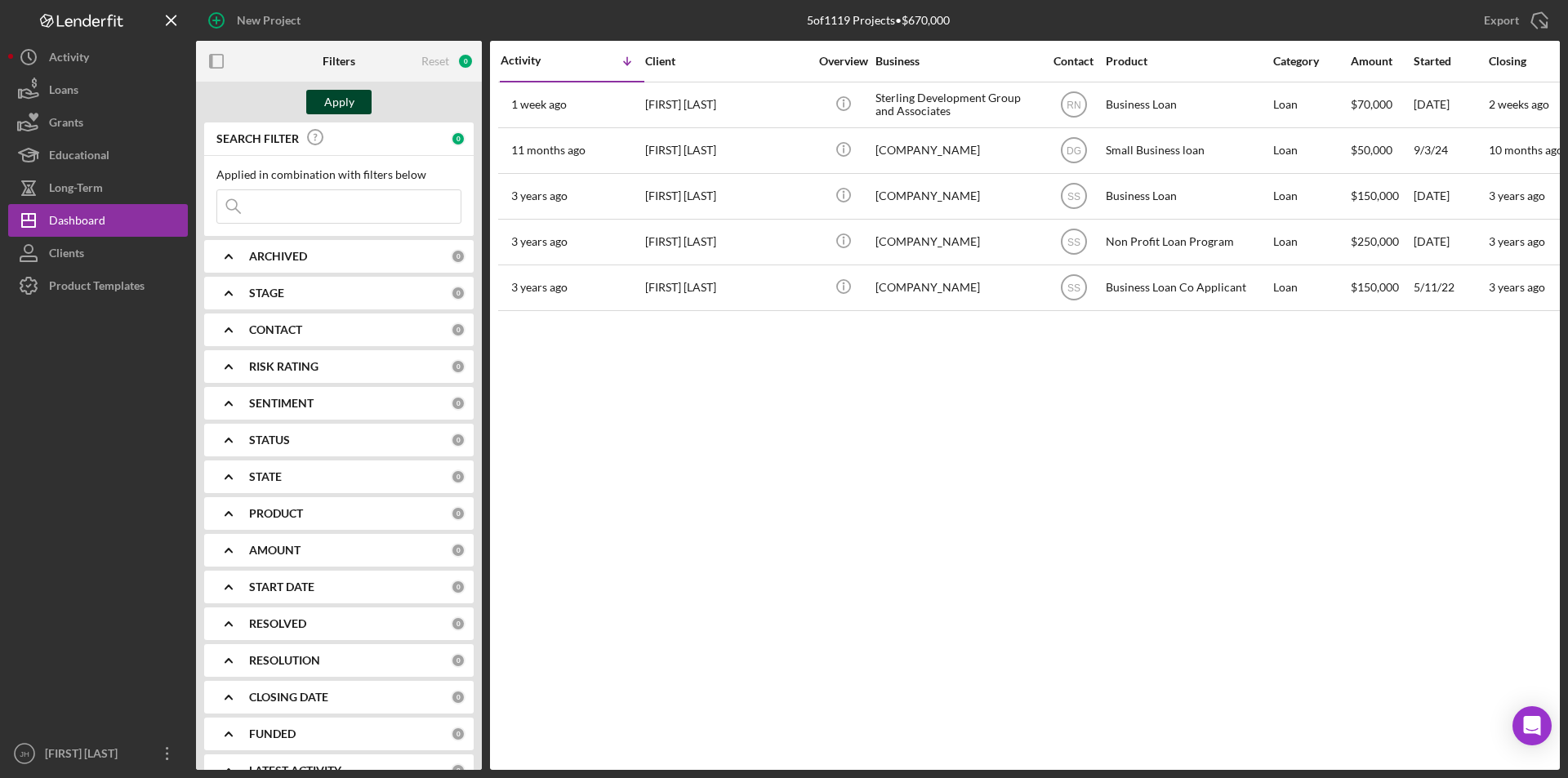 click on "Apply" at bounding box center [339, 102] 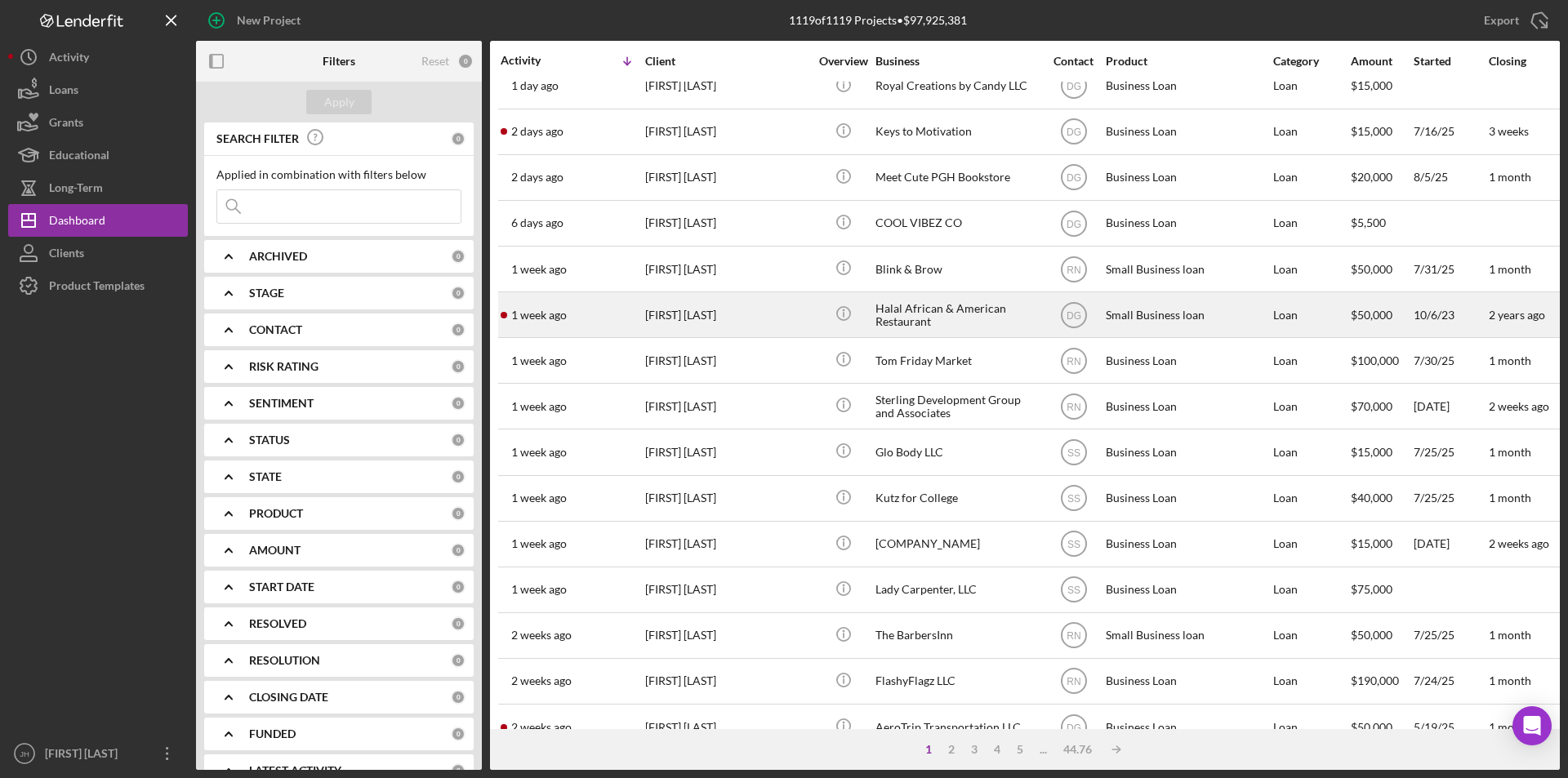 scroll, scrollTop: 518, scrollLeft: 0, axis: vertical 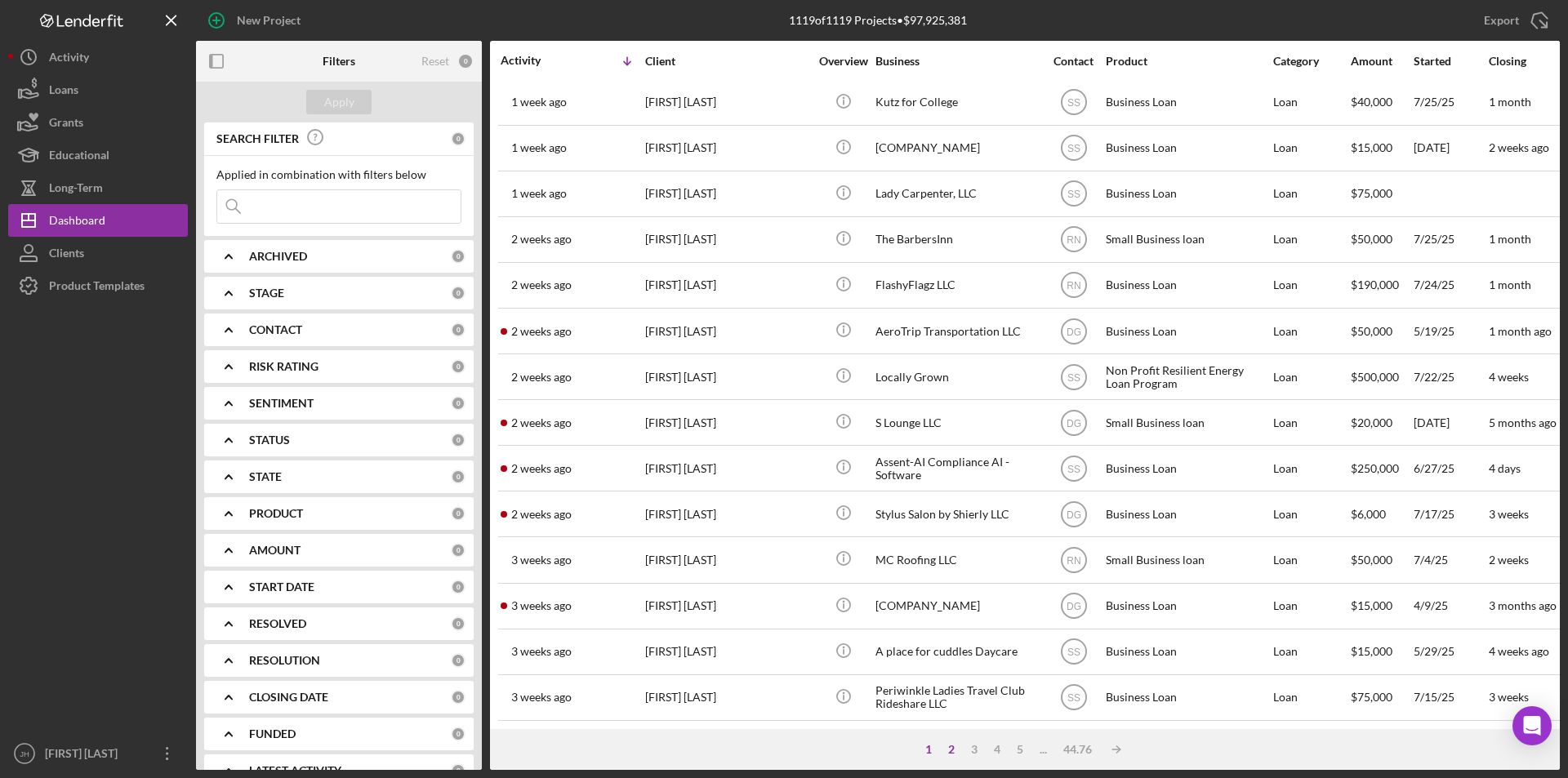 click on "2" at bounding box center [951, 749] 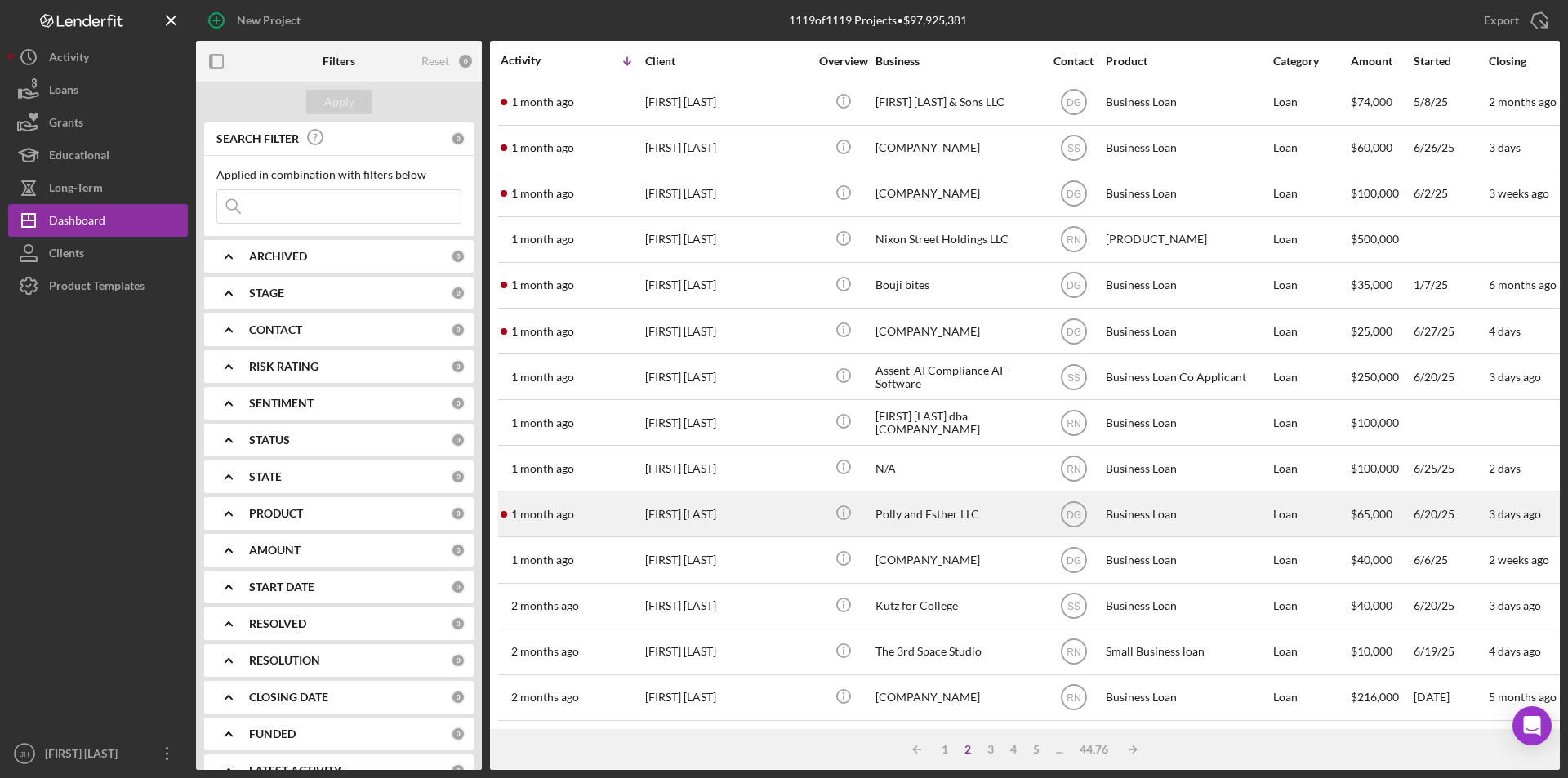 click on "[FIRST] [LAST]" at bounding box center (727, 513) 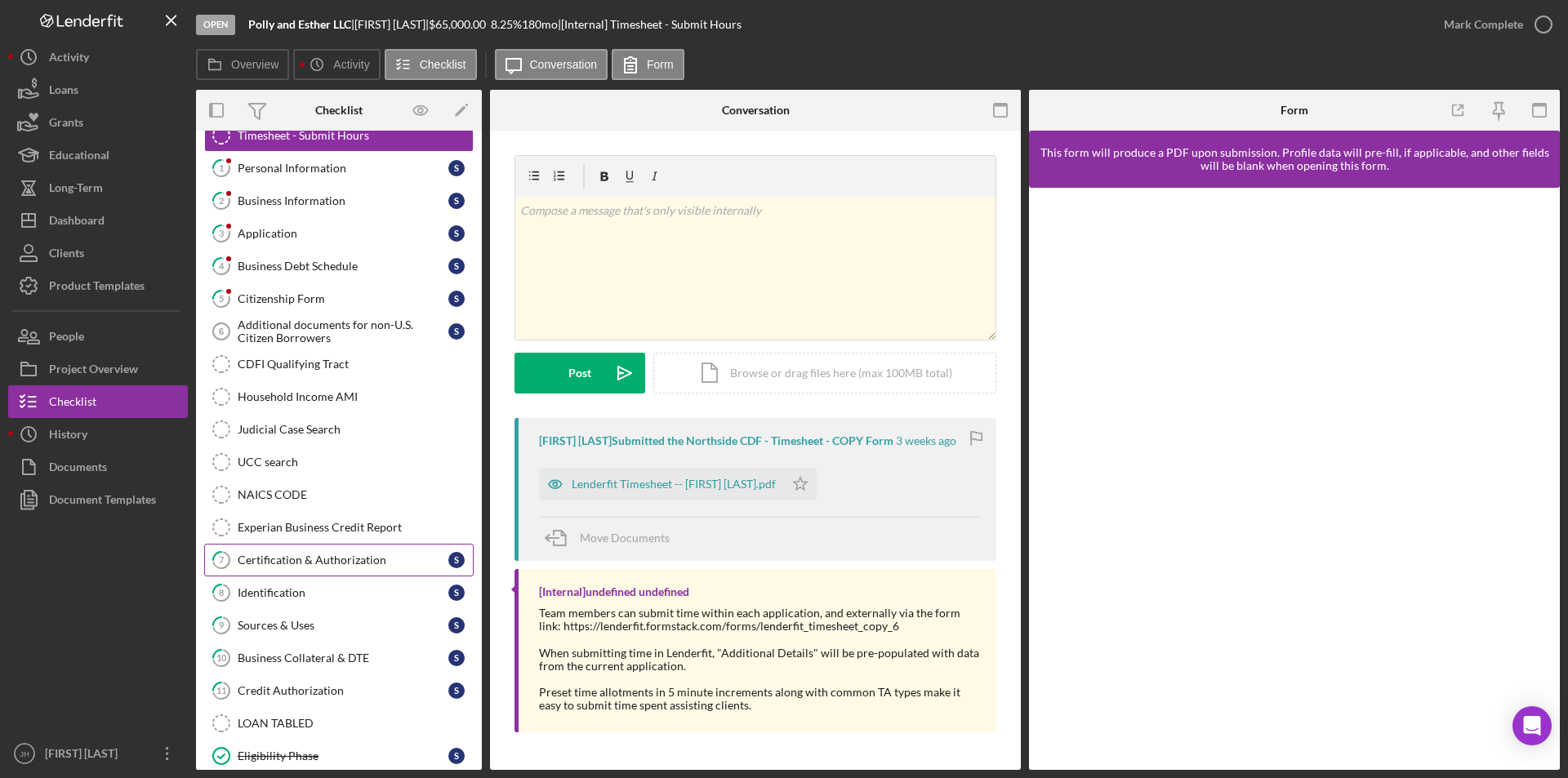 scroll, scrollTop: 145, scrollLeft: 0, axis: vertical 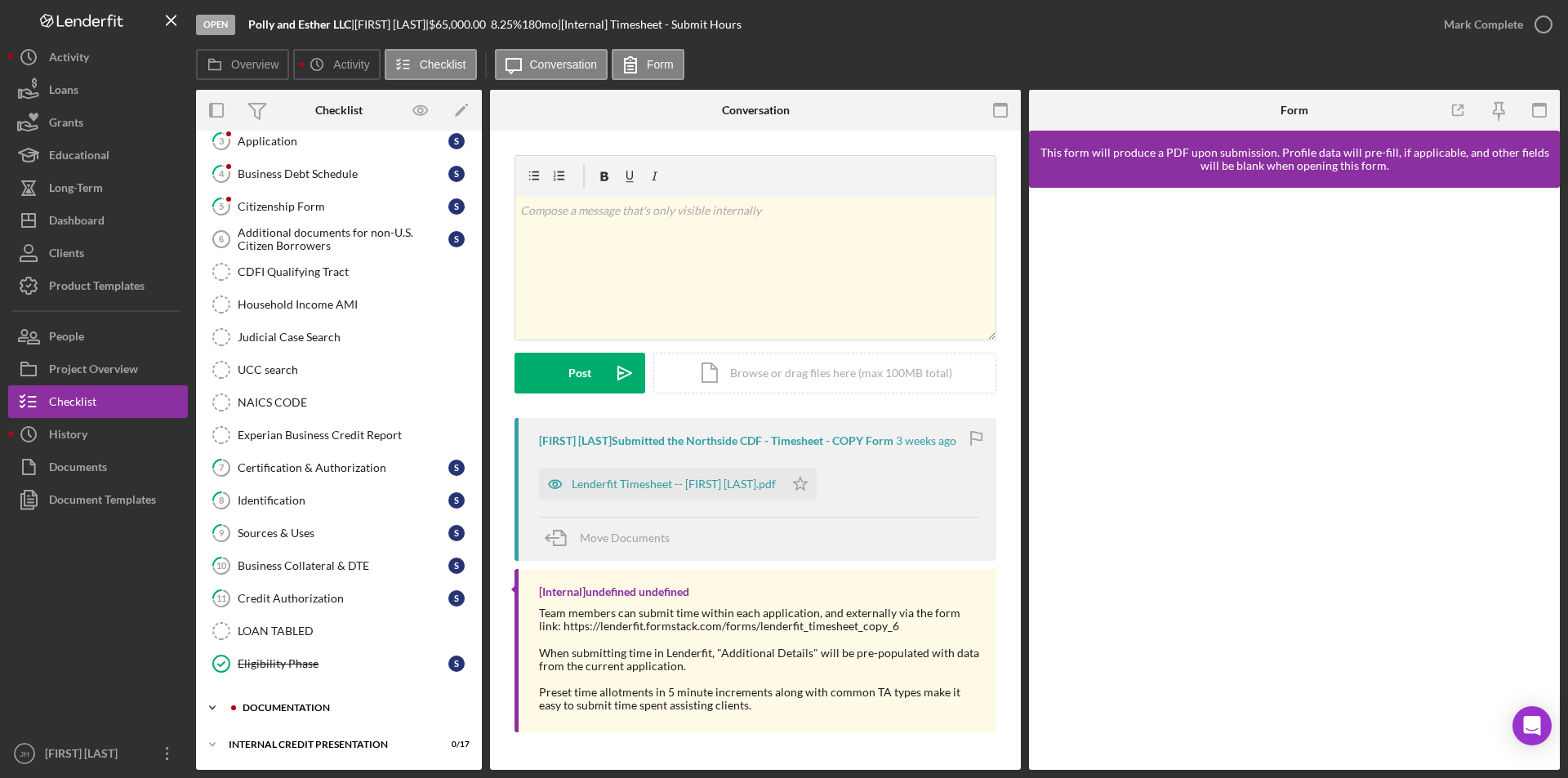 click on "Icon/Expander" 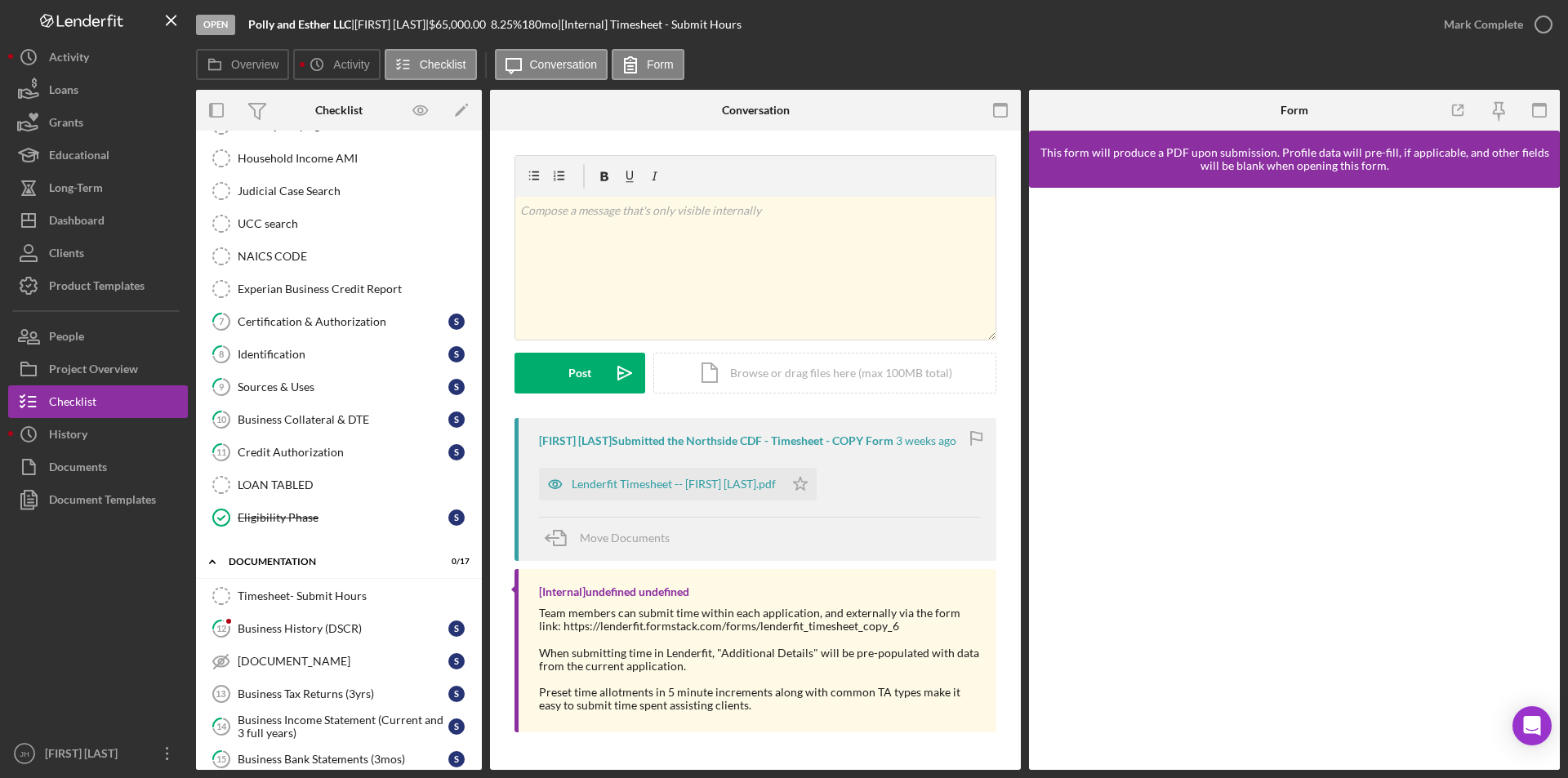 scroll, scrollTop: 553, scrollLeft: 0, axis: vertical 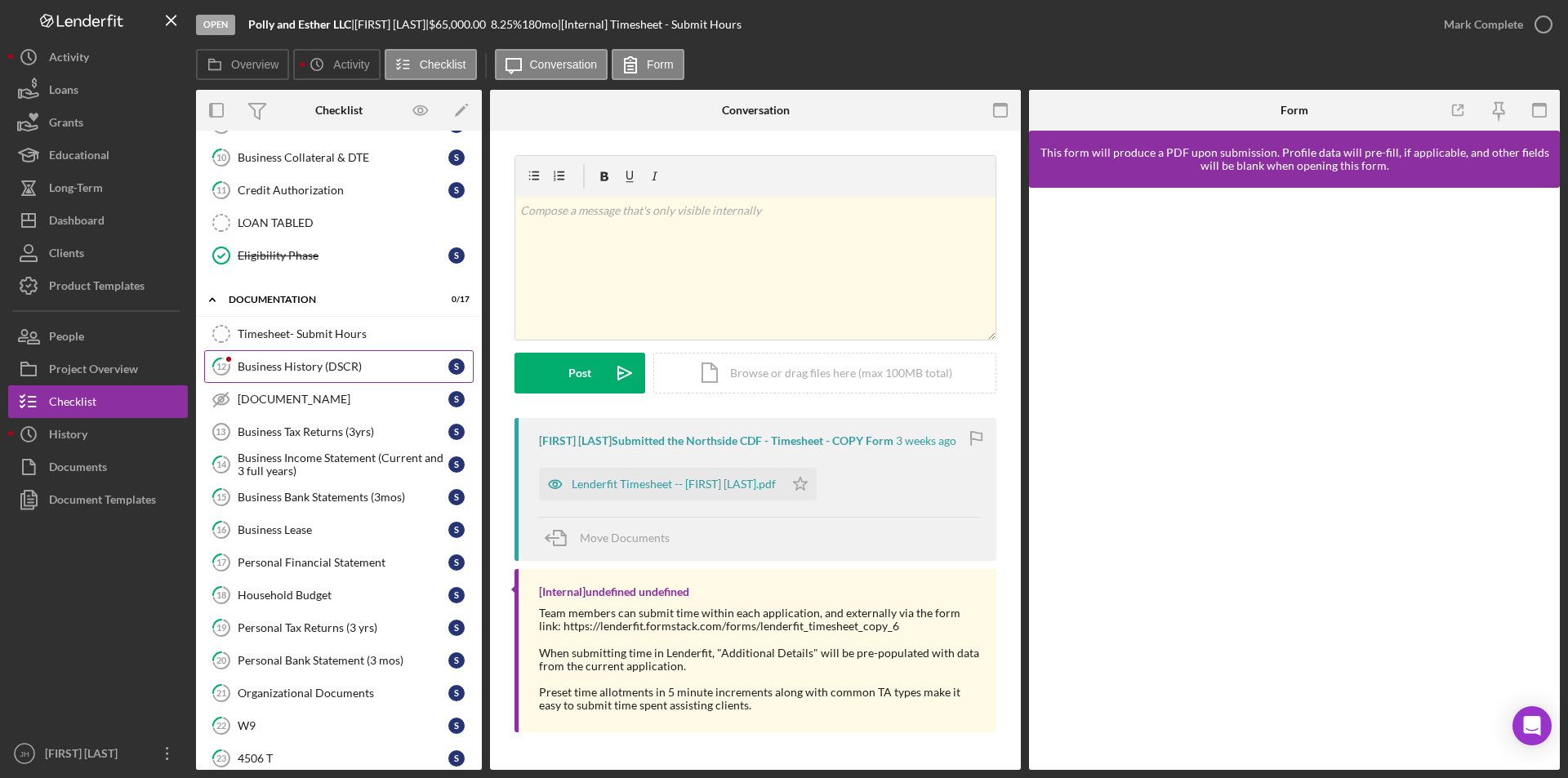 click on "Business History (DSCR)" at bounding box center (343, 367) 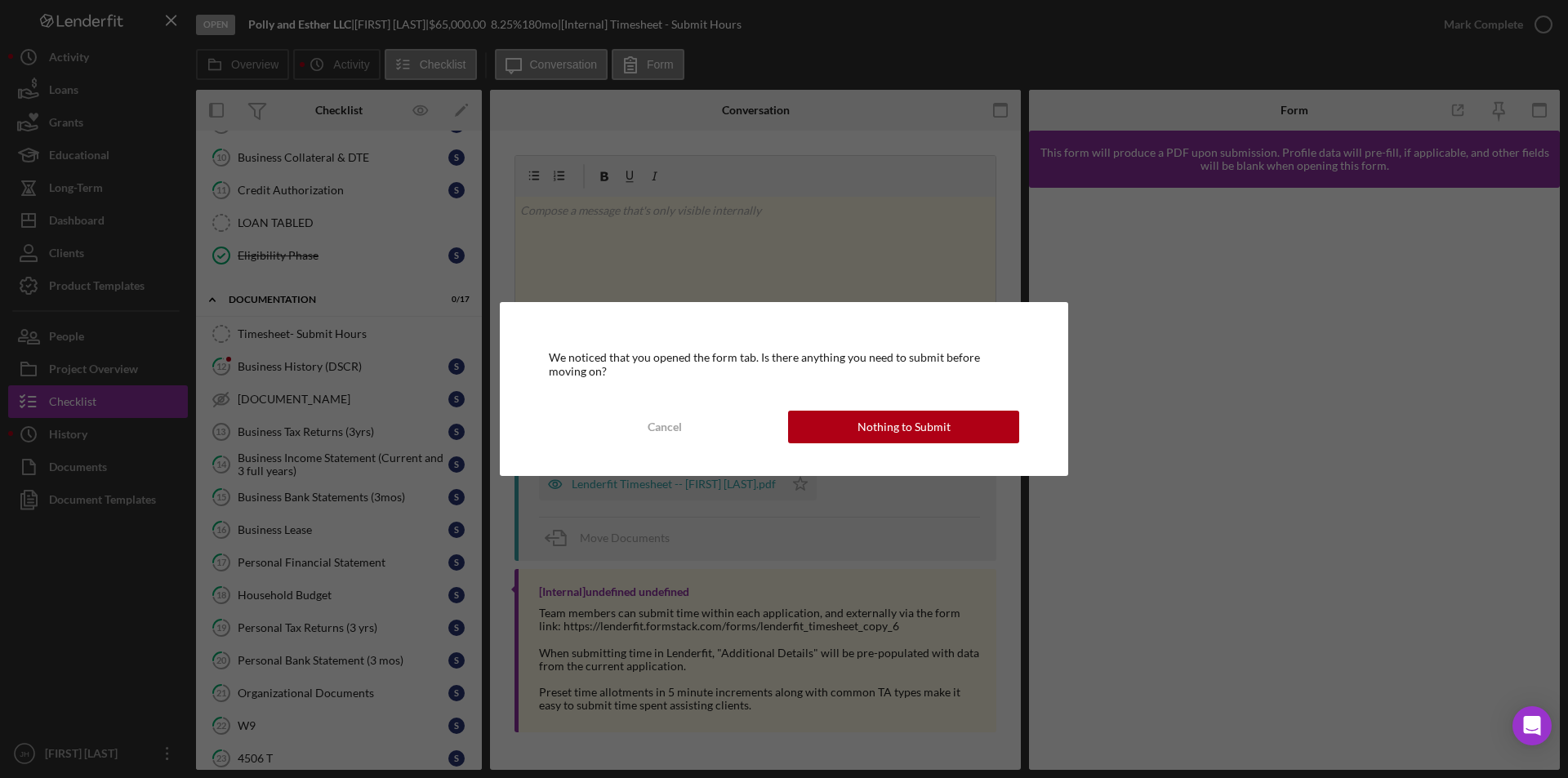 click on "Nothing to Submit" at bounding box center [904, 427] 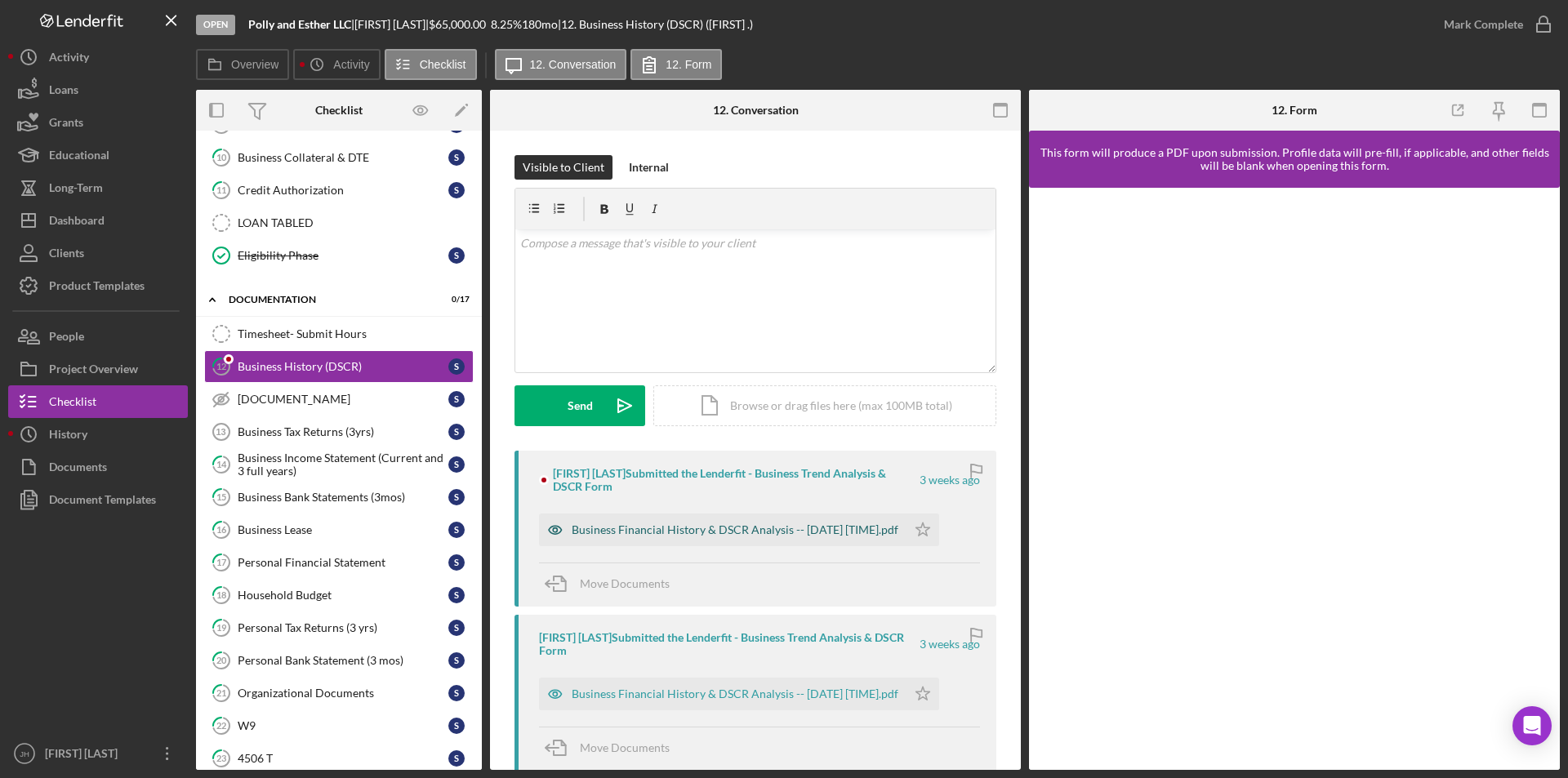 click on "Business Financial History & DSCR Analysis -- [DATE] [TIME].pdf" at bounding box center [735, 530] 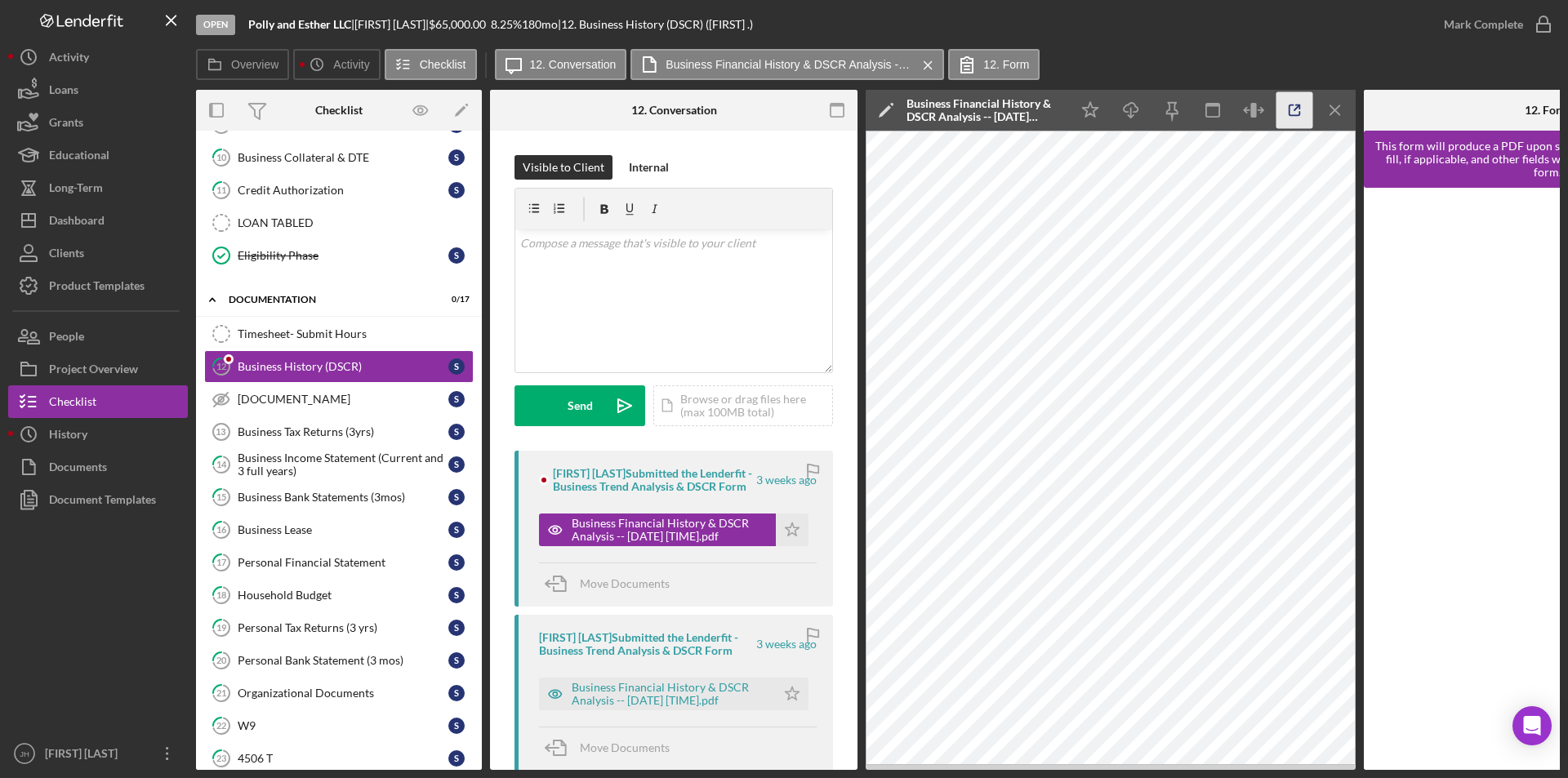 click 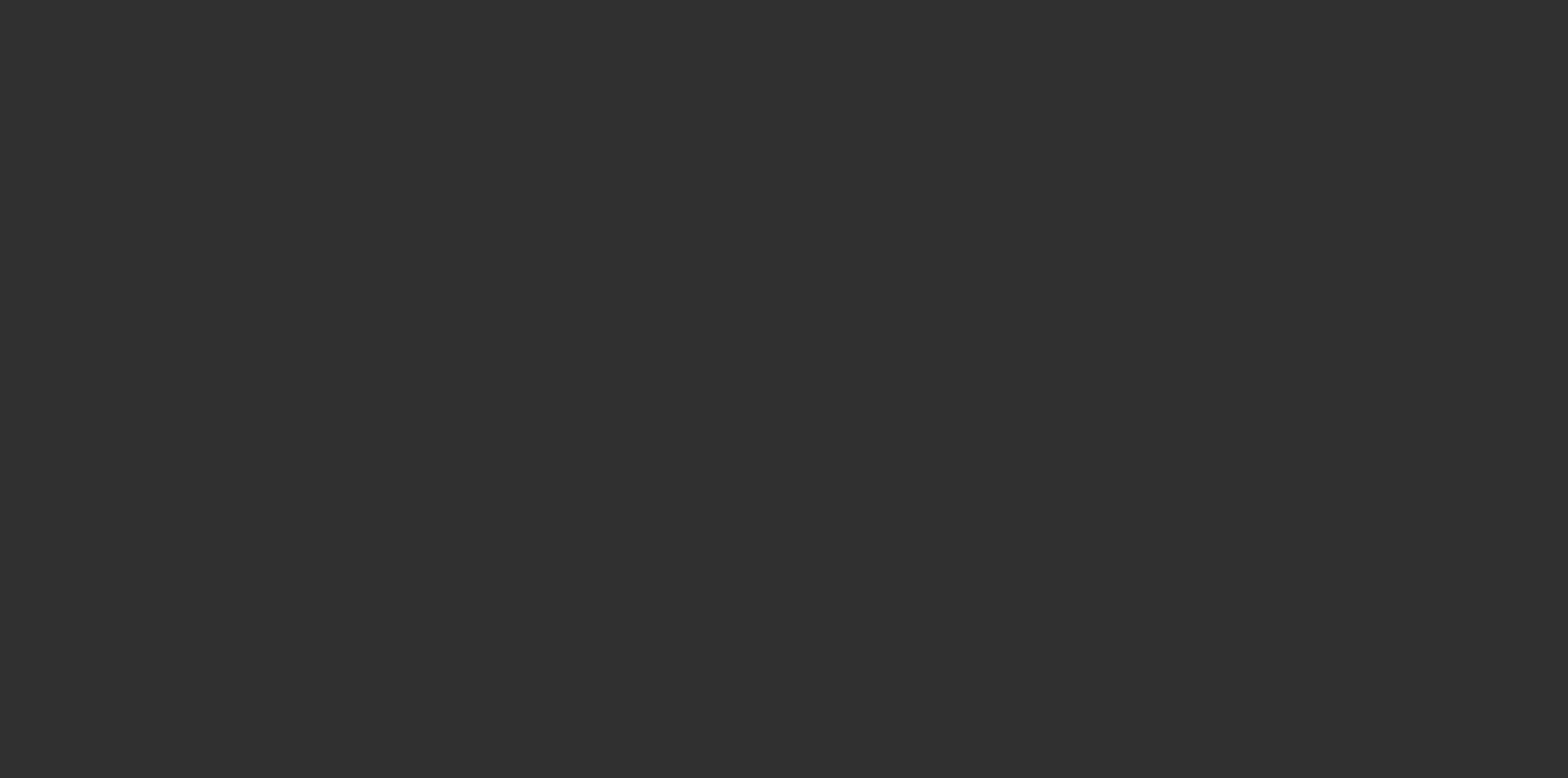 scroll, scrollTop: 0, scrollLeft: 0, axis: both 